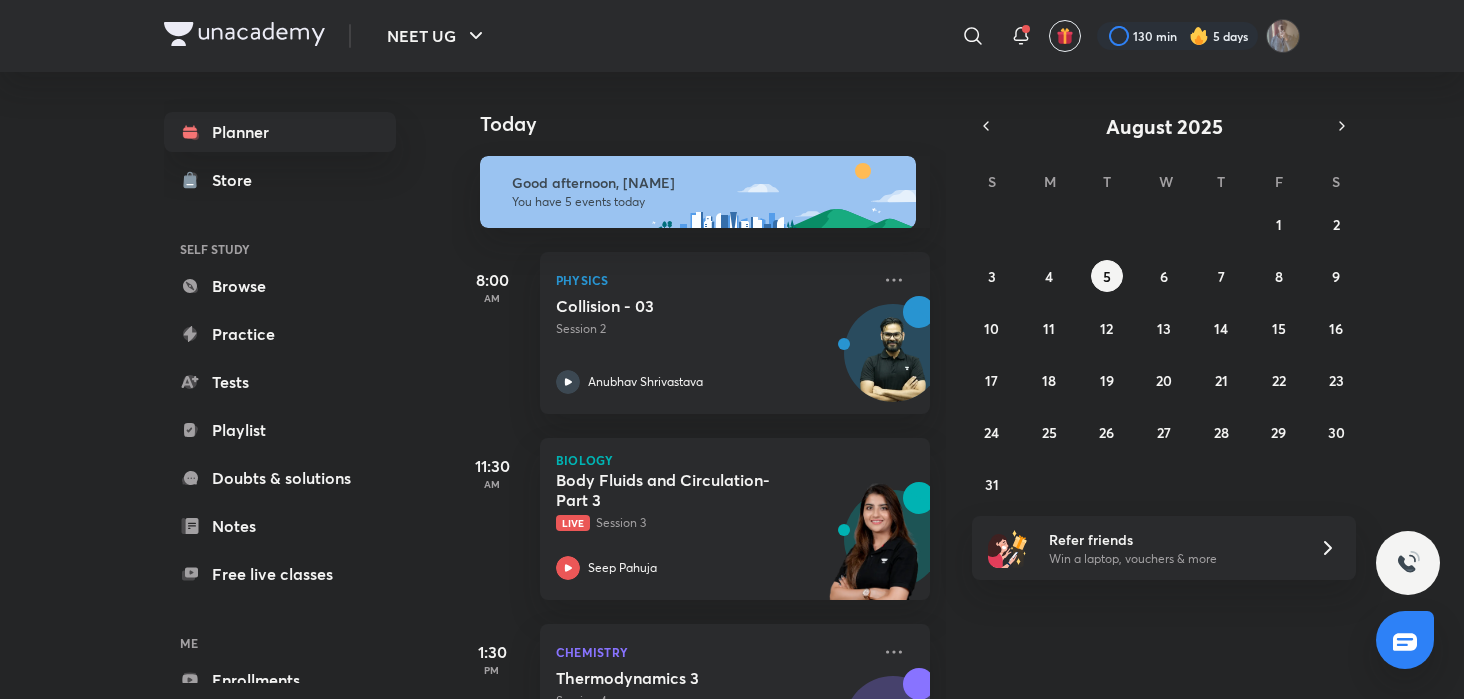 scroll, scrollTop: 0, scrollLeft: 0, axis: both 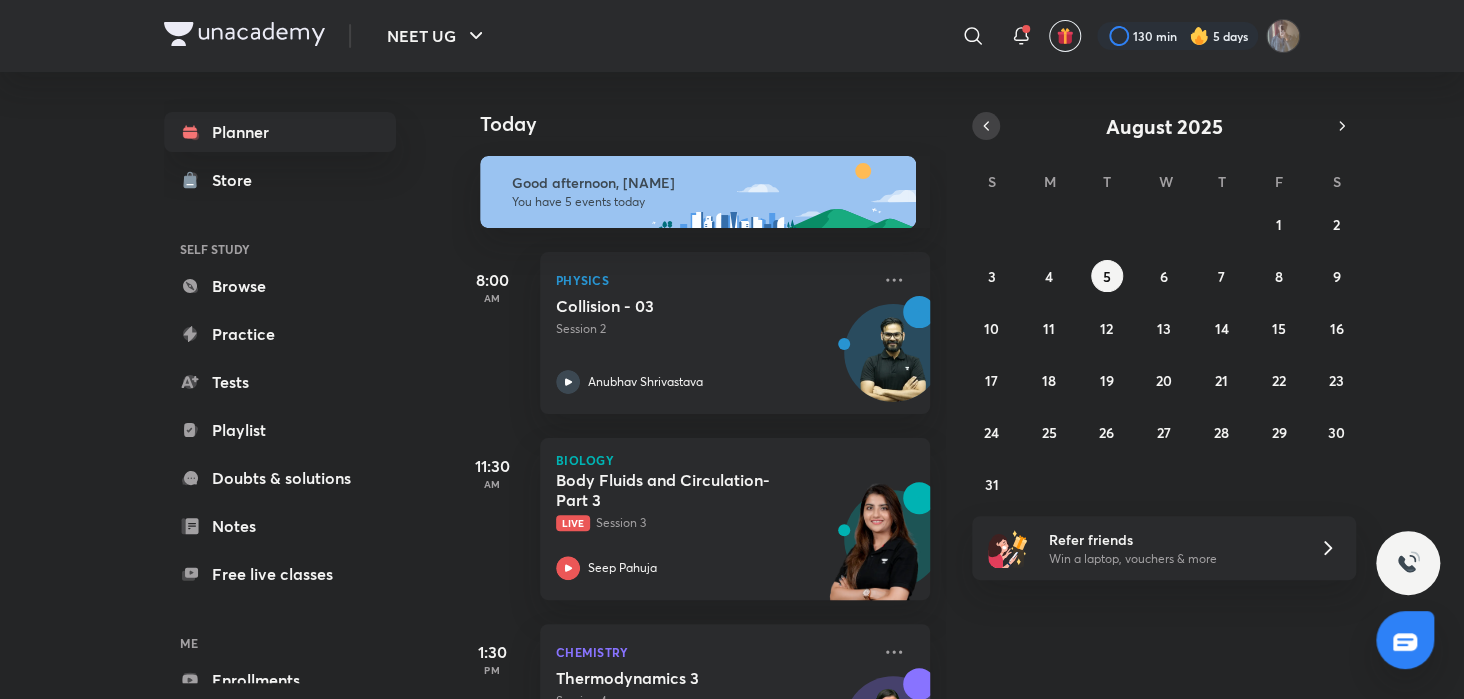 click 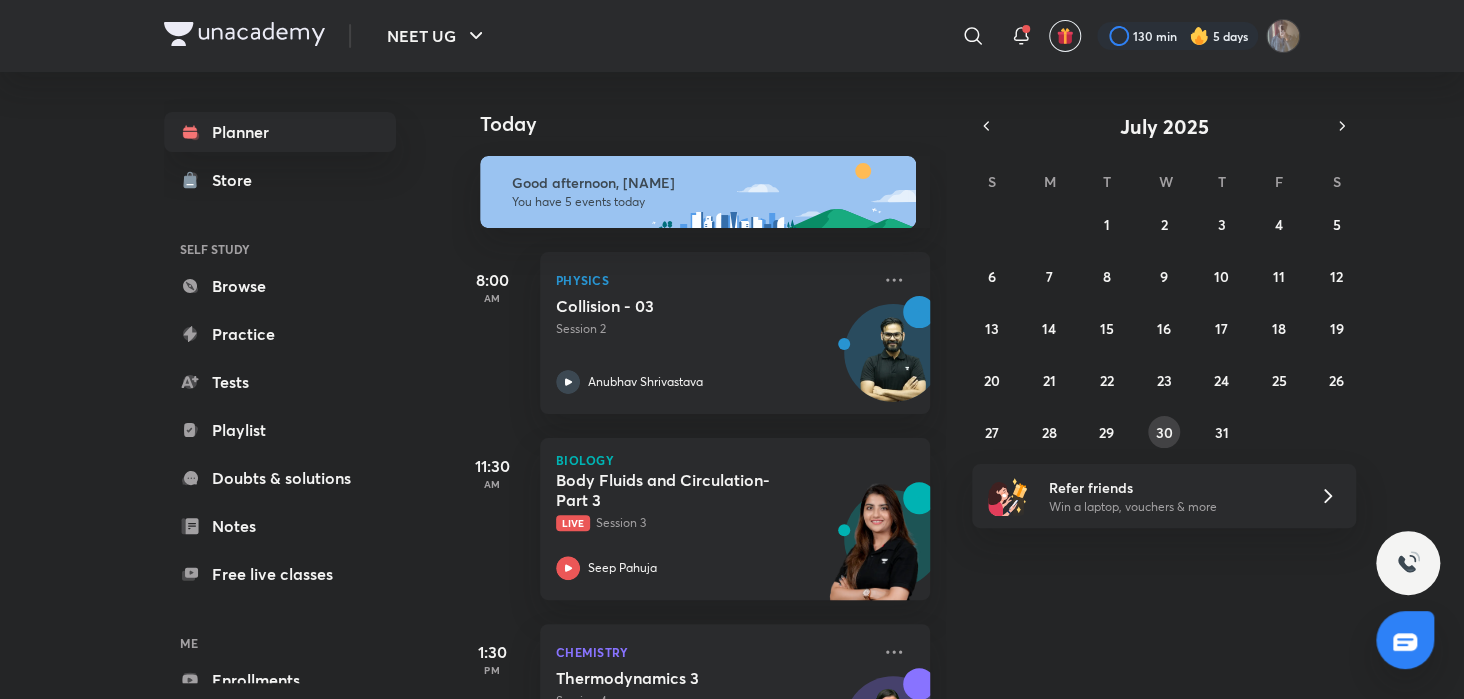 click on "30" at bounding box center [1164, 432] 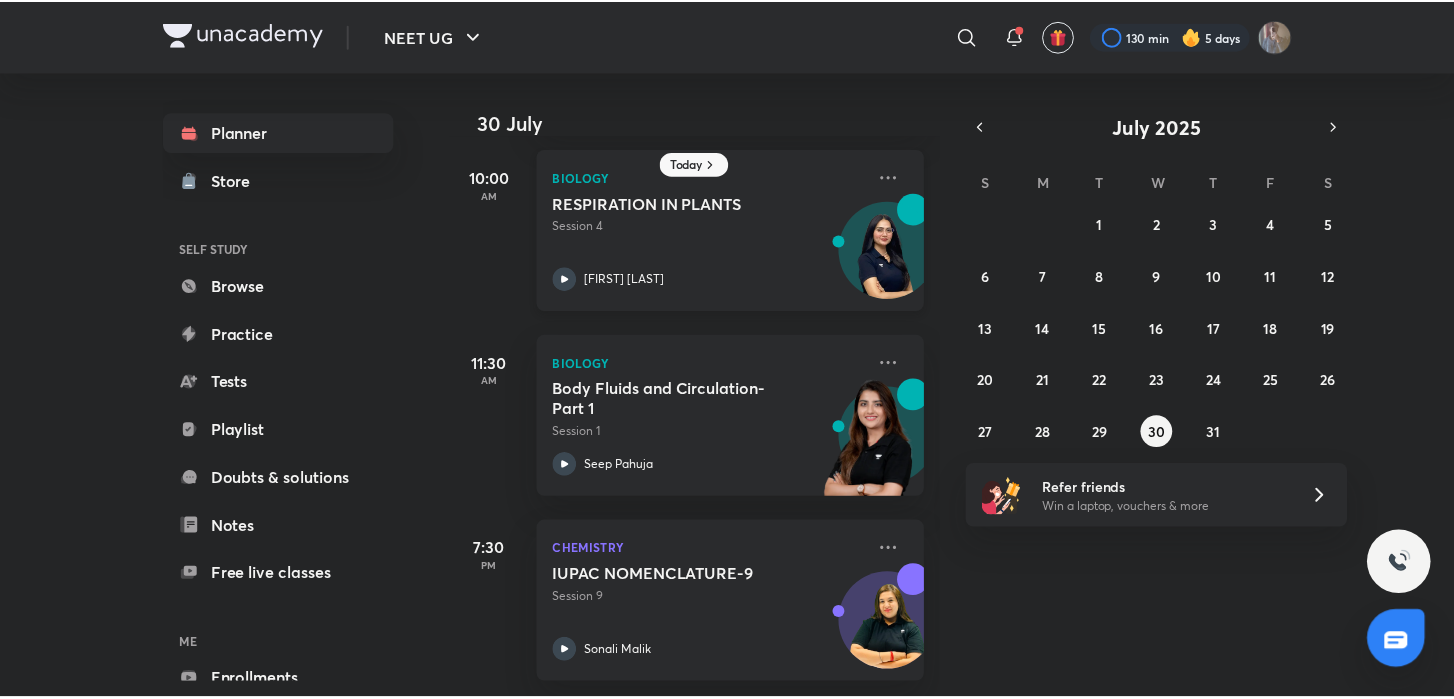 scroll, scrollTop: 0, scrollLeft: 0, axis: both 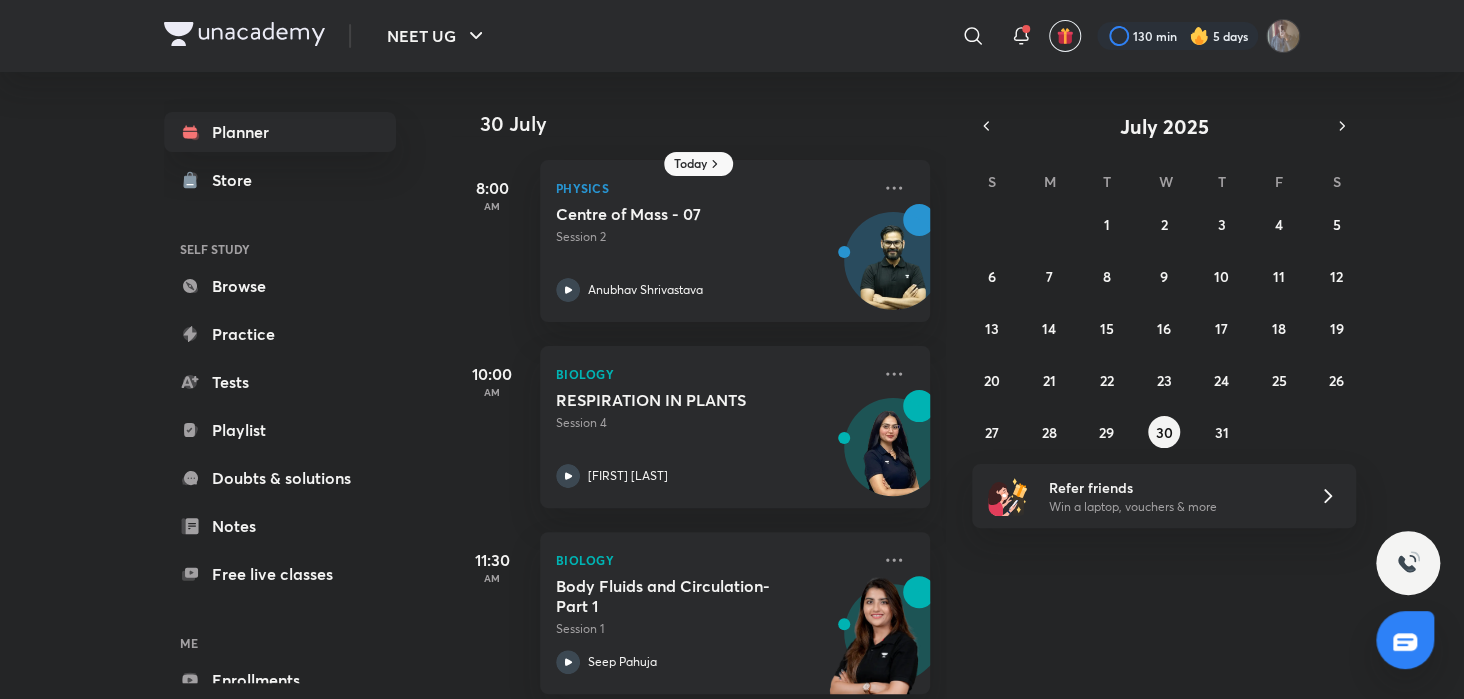 click on "29 30 1 2 3 4 5 6 7 8 9 10 11 12 13 14 15 16 17 18 19 20 21 22 23 24 25 26 27 28 29 30 31 1 2" at bounding box center (1164, 328) 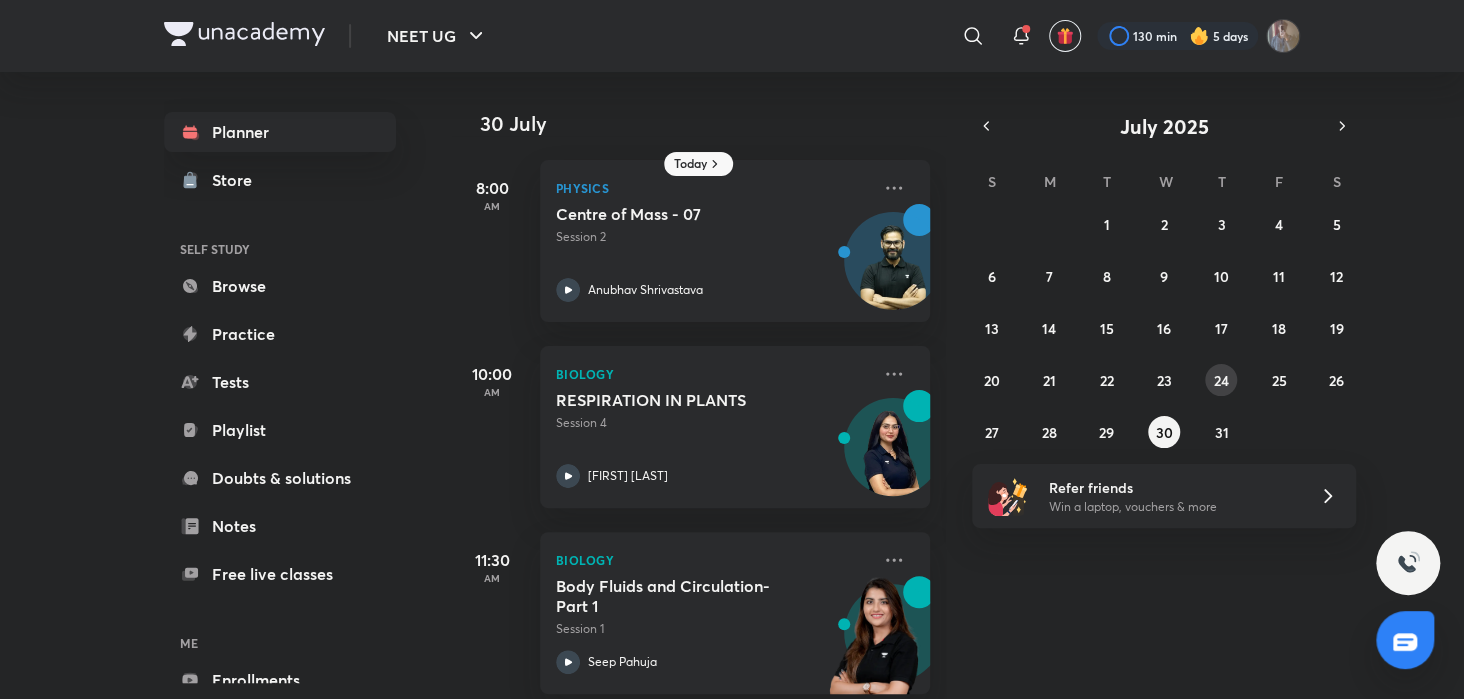 click on "24" at bounding box center (1221, 380) 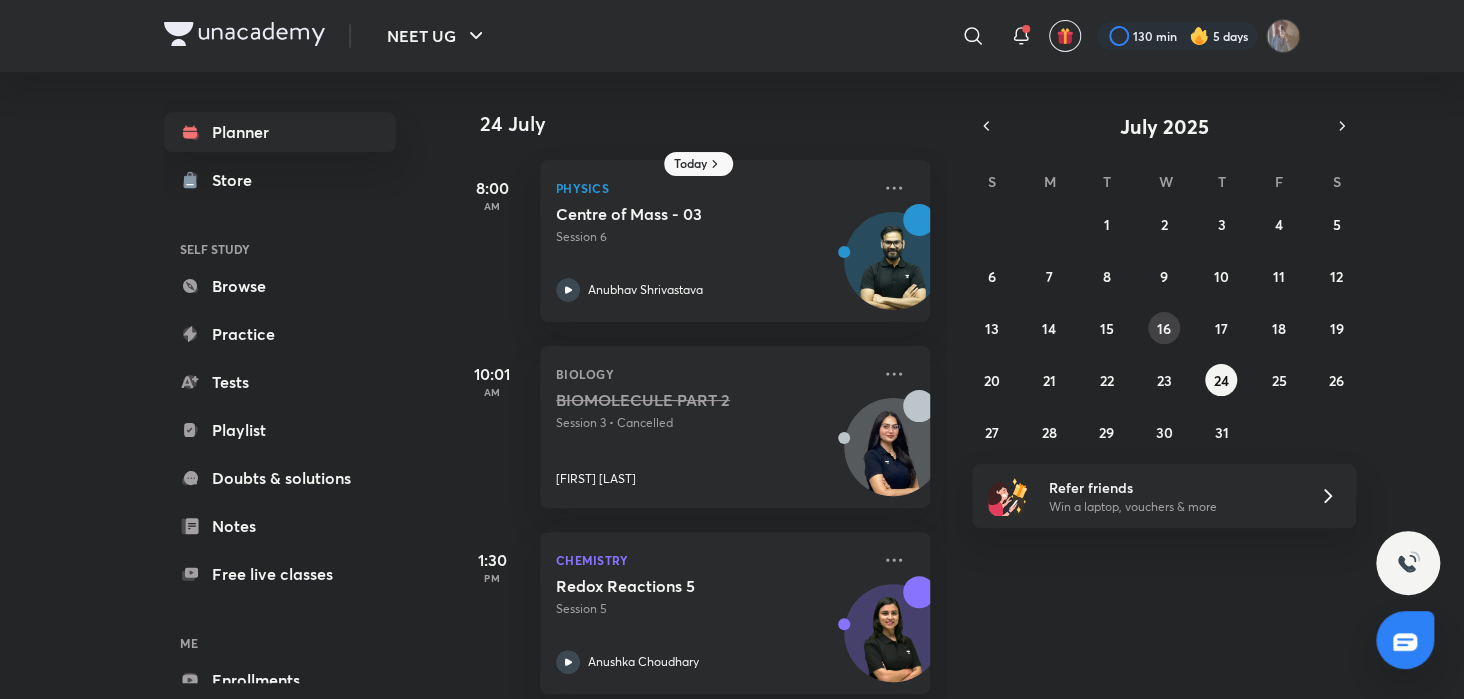 click on "16" at bounding box center (1164, 328) 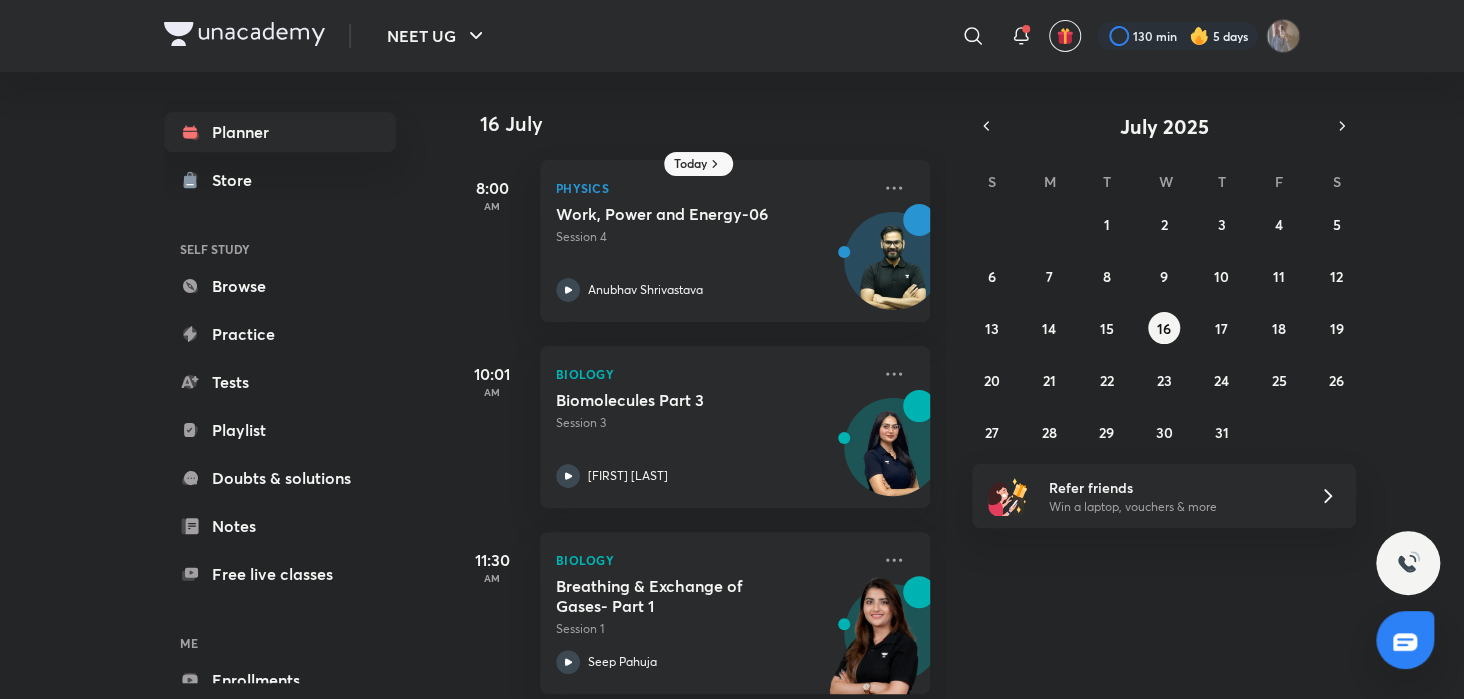 click on "29 30 1 2 3 4 5 6 7 8 9 10 11 12 13 14 15 16 17 18 19 20 21 22 23 24 25 26 27 28 29 30 31 1 2" at bounding box center (1164, 328) 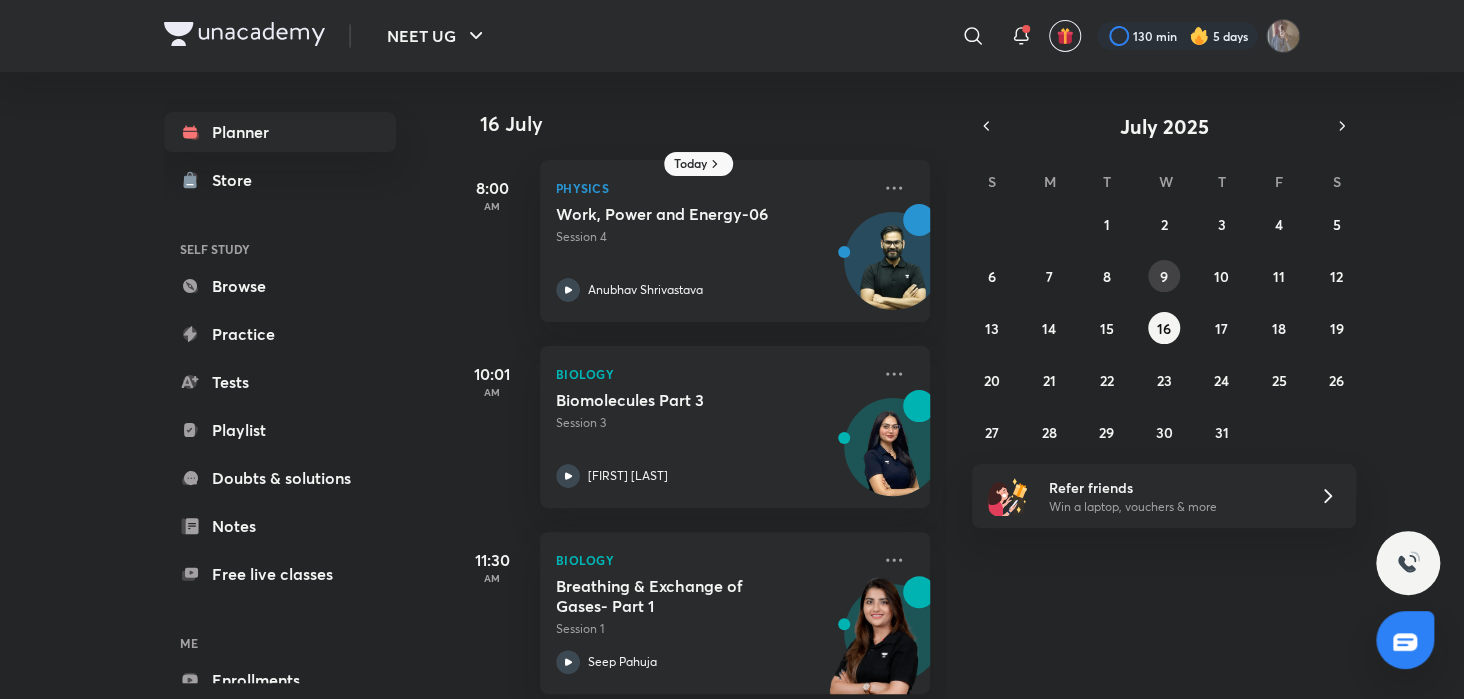 drag, startPoint x: 1145, startPoint y: 275, endPoint x: 1159, endPoint y: 277, distance: 14.142136 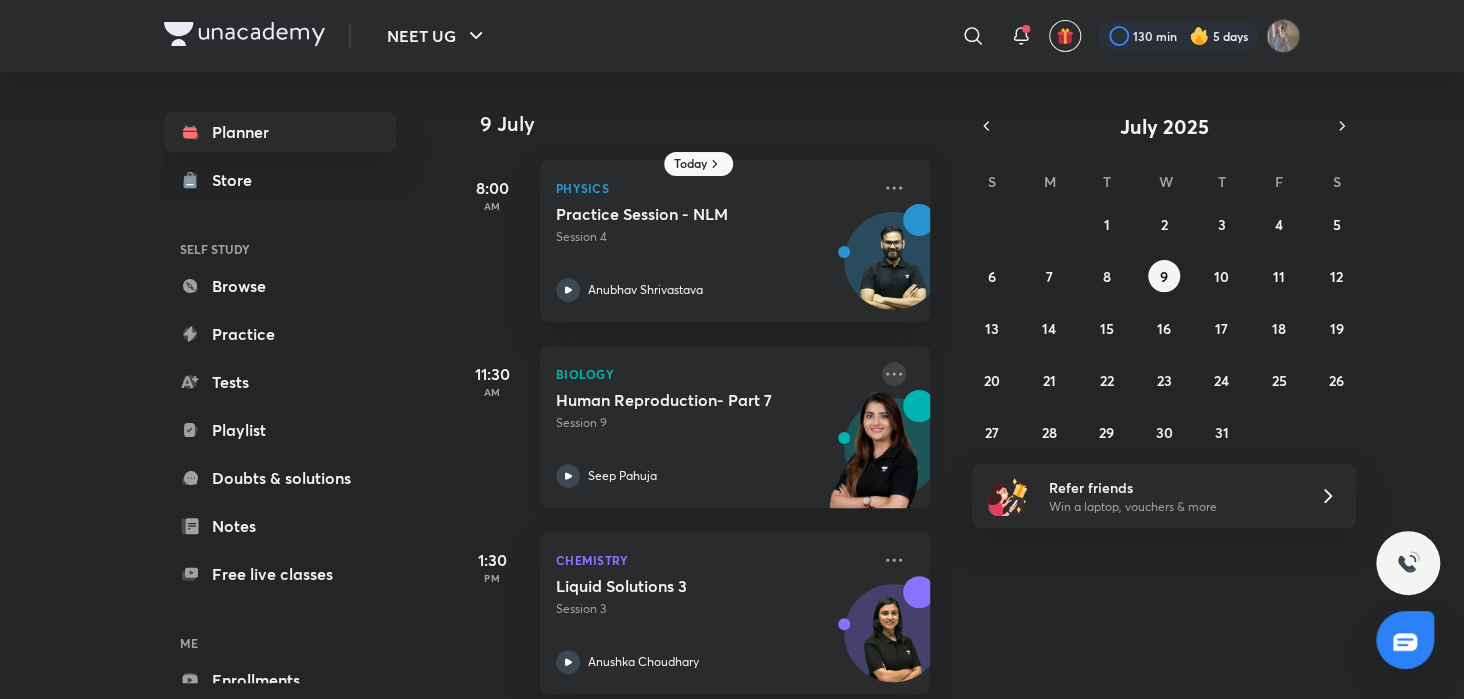 click 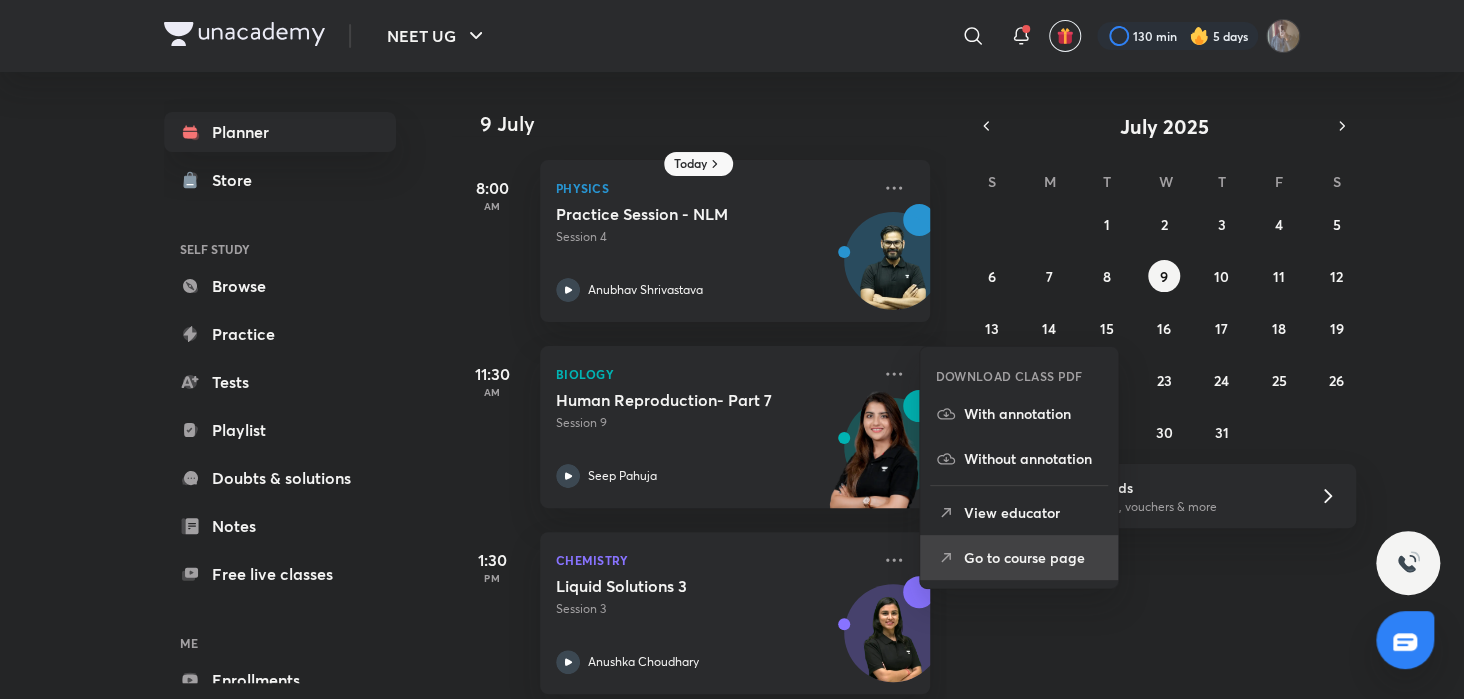 click on "Go to course page" at bounding box center (1033, 557) 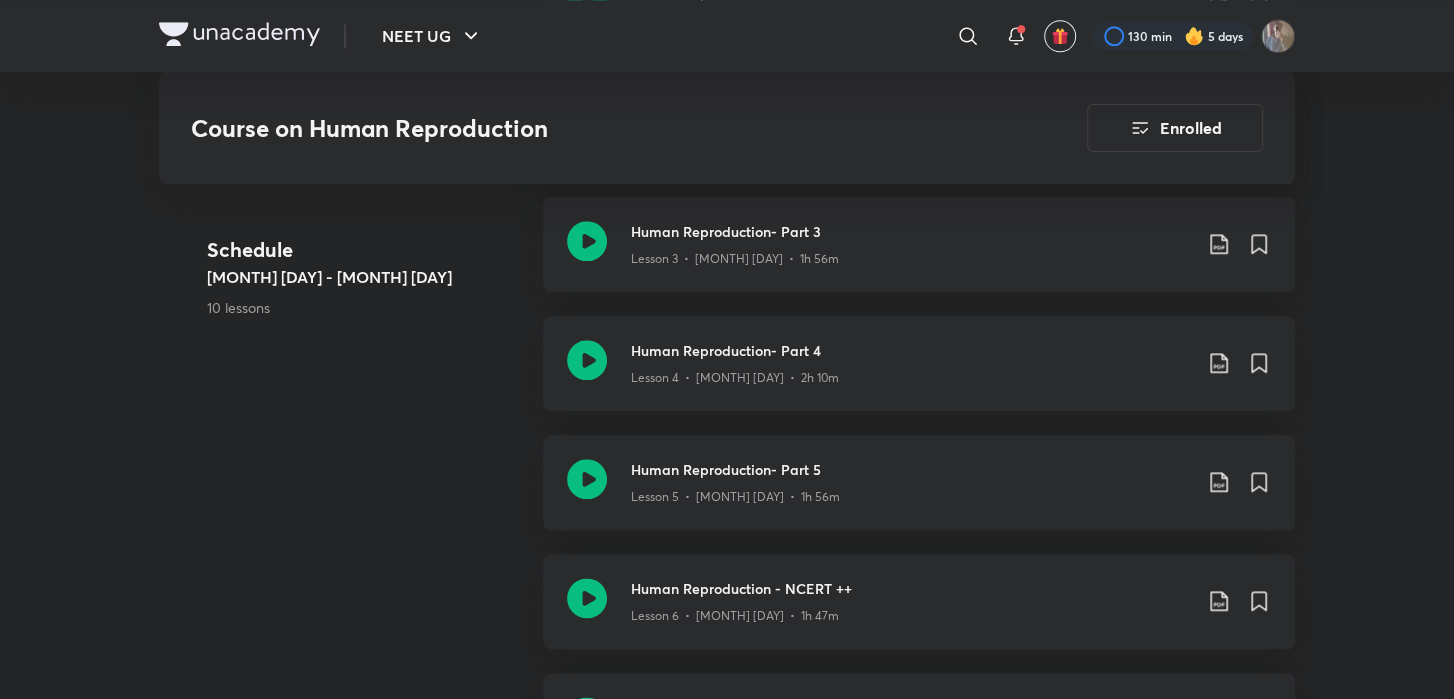 scroll, scrollTop: 1392, scrollLeft: 0, axis: vertical 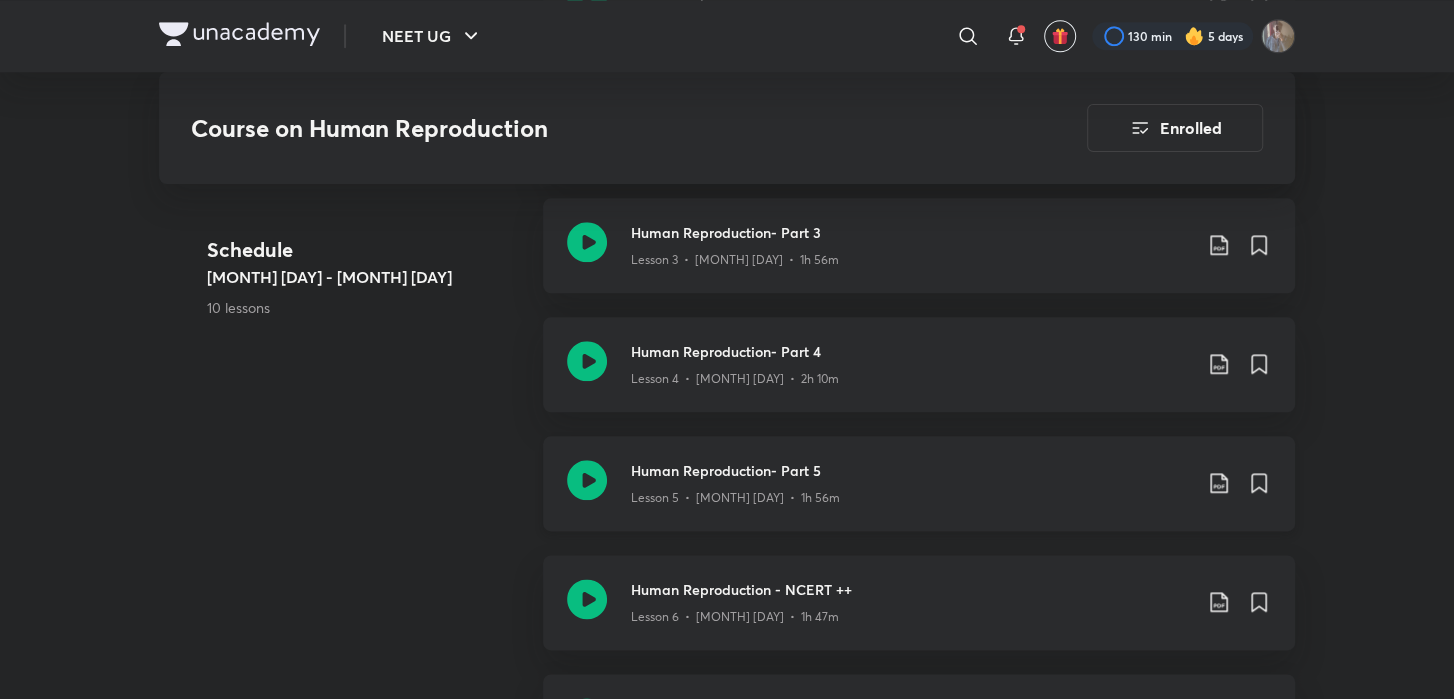 click 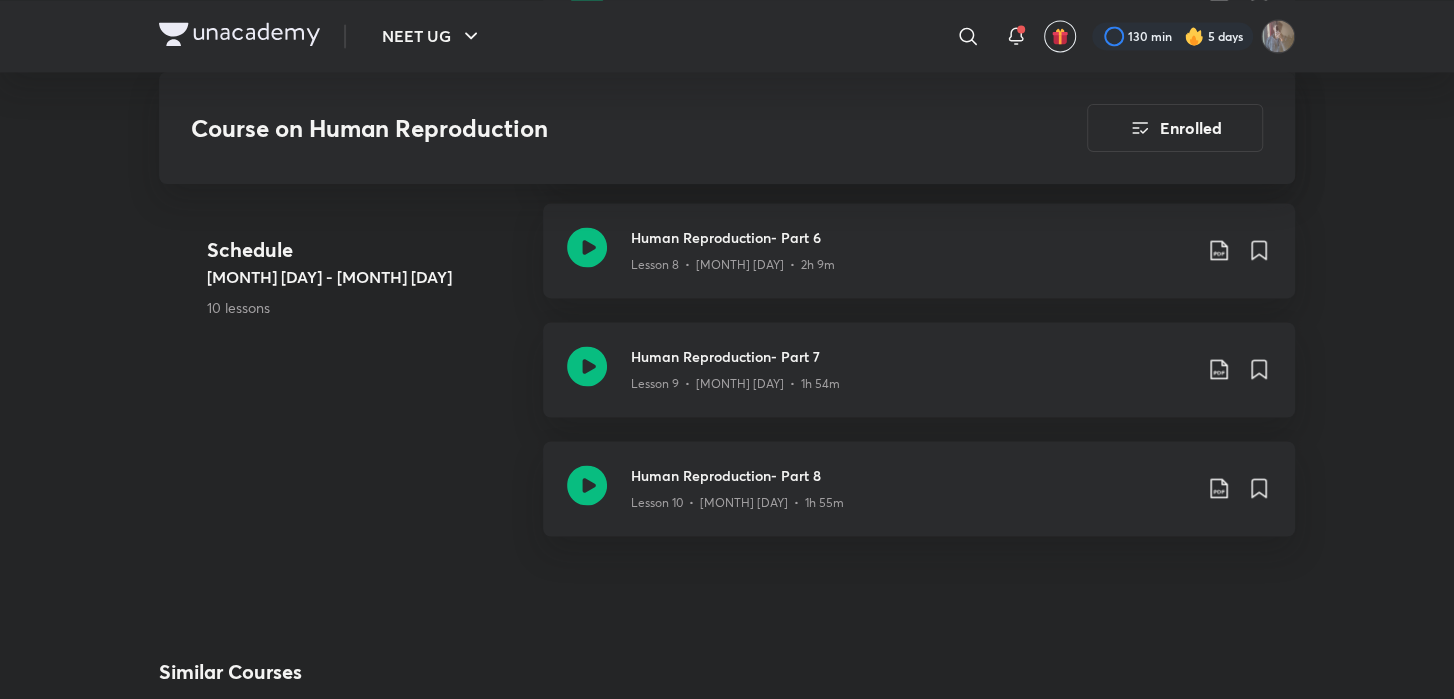 scroll, scrollTop: 2614, scrollLeft: 0, axis: vertical 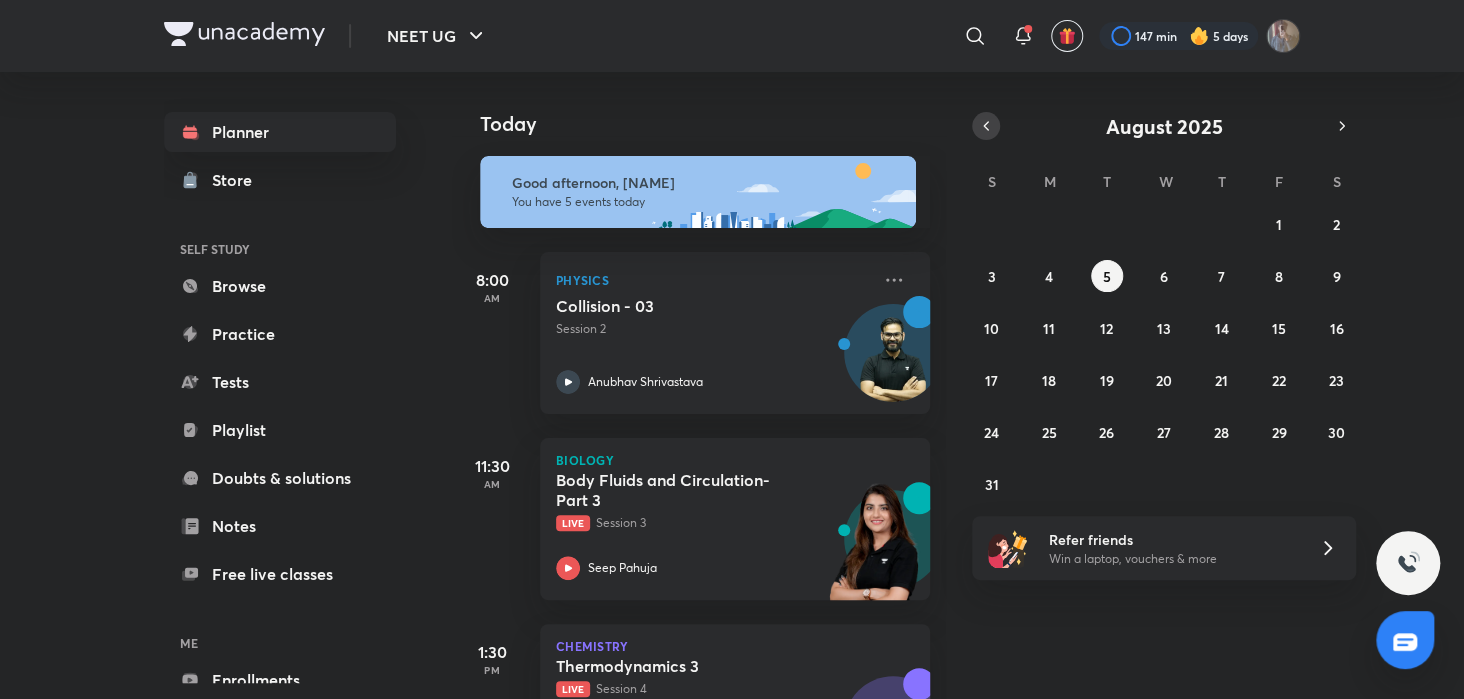 click 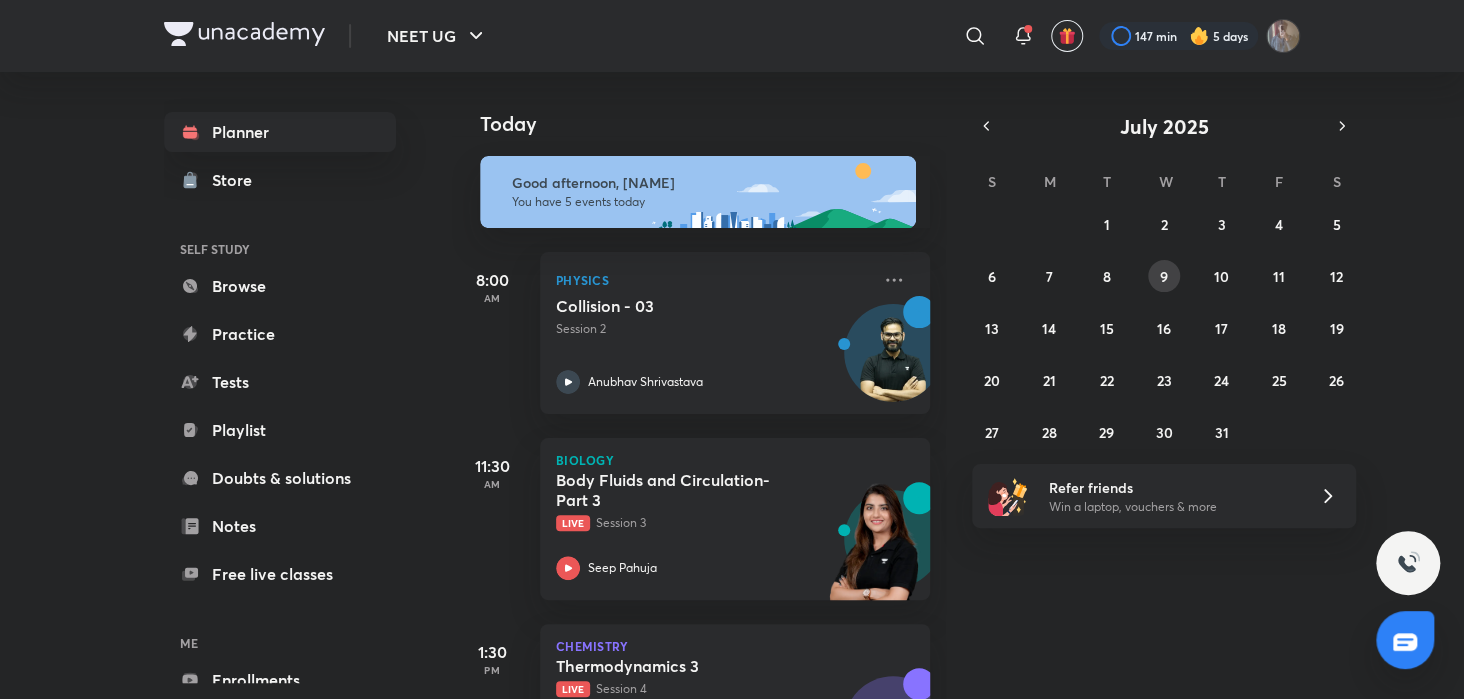 click on "9" at bounding box center [1164, 276] 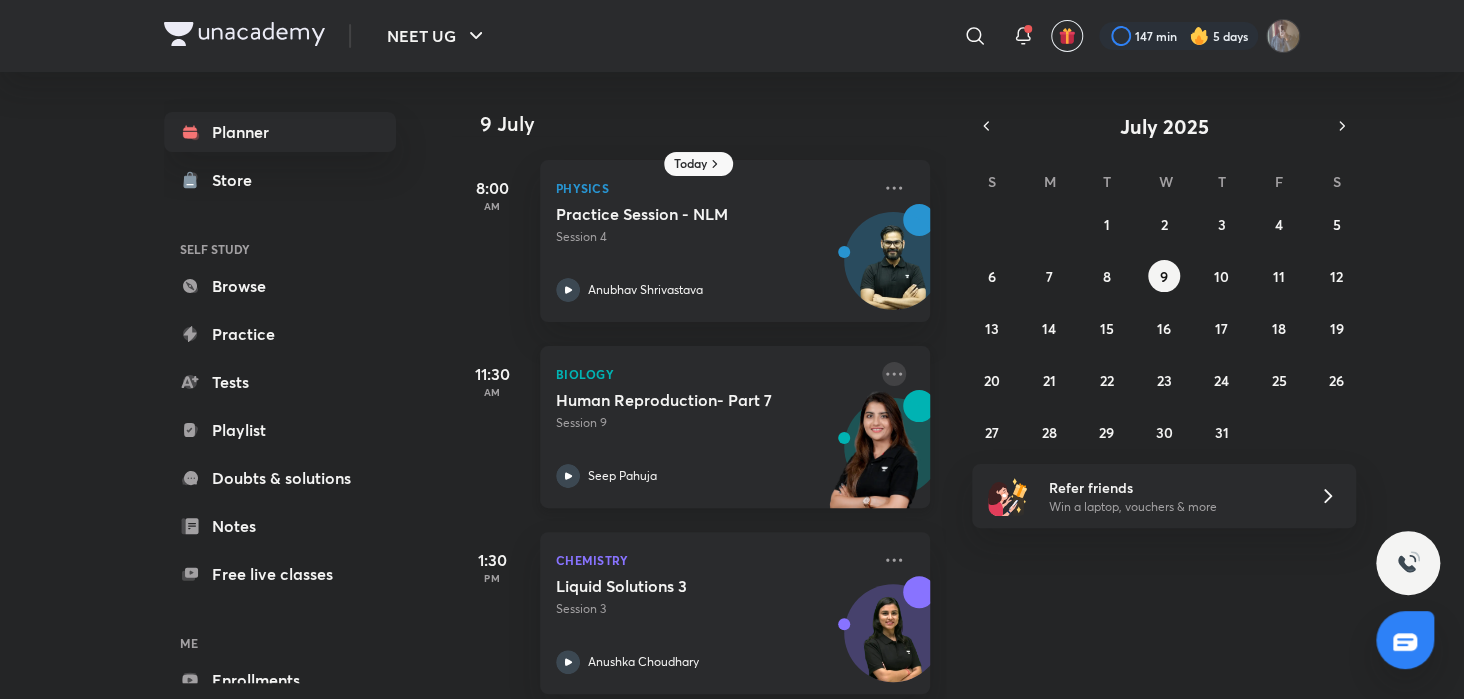click 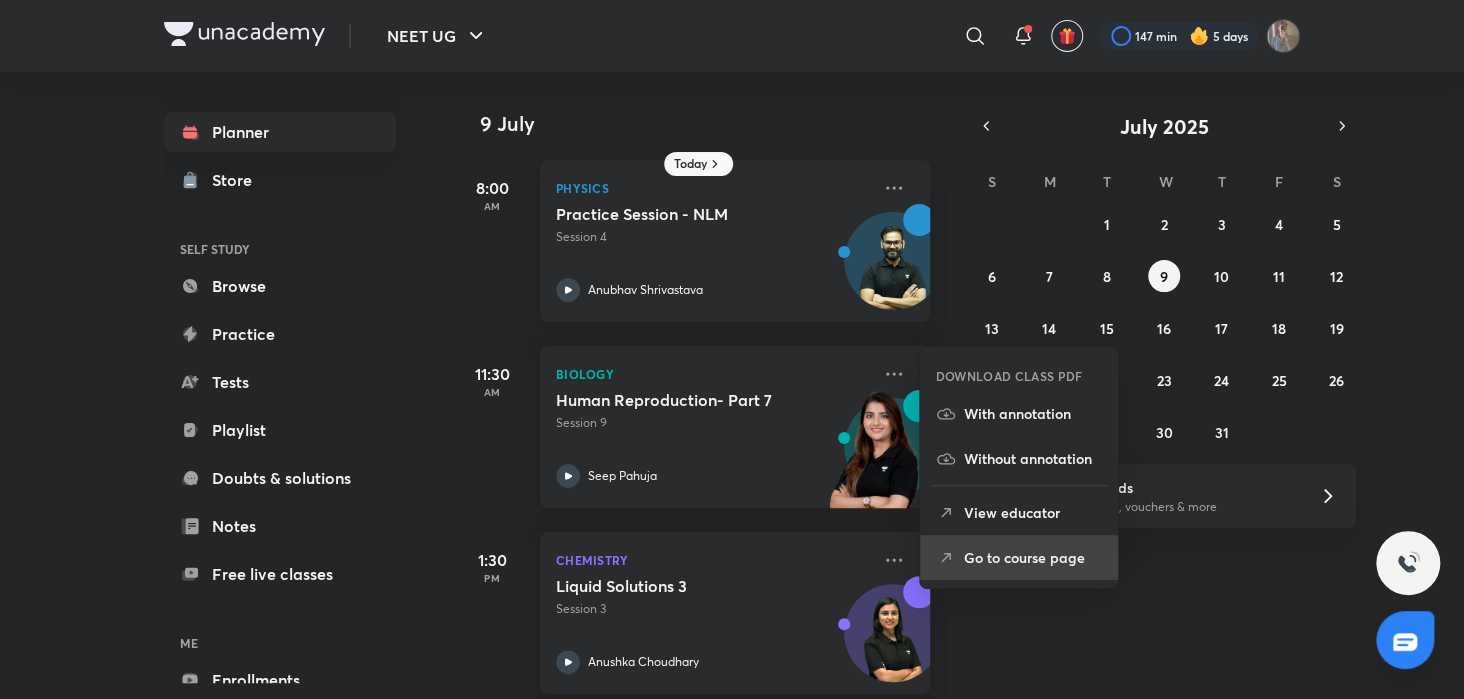 click on "Go to course page" at bounding box center (1033, 557) 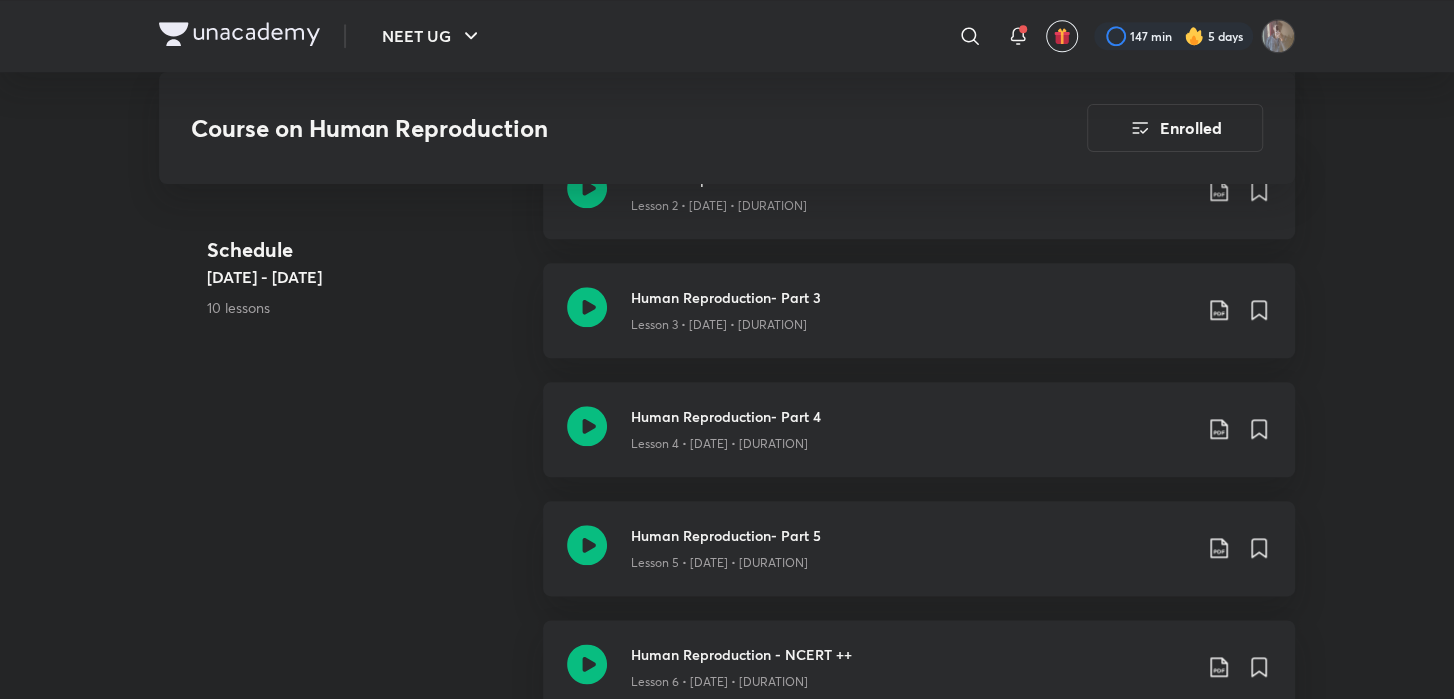 scroll, scrollTop: 1362, scrollLeft: 0, axis: vertical 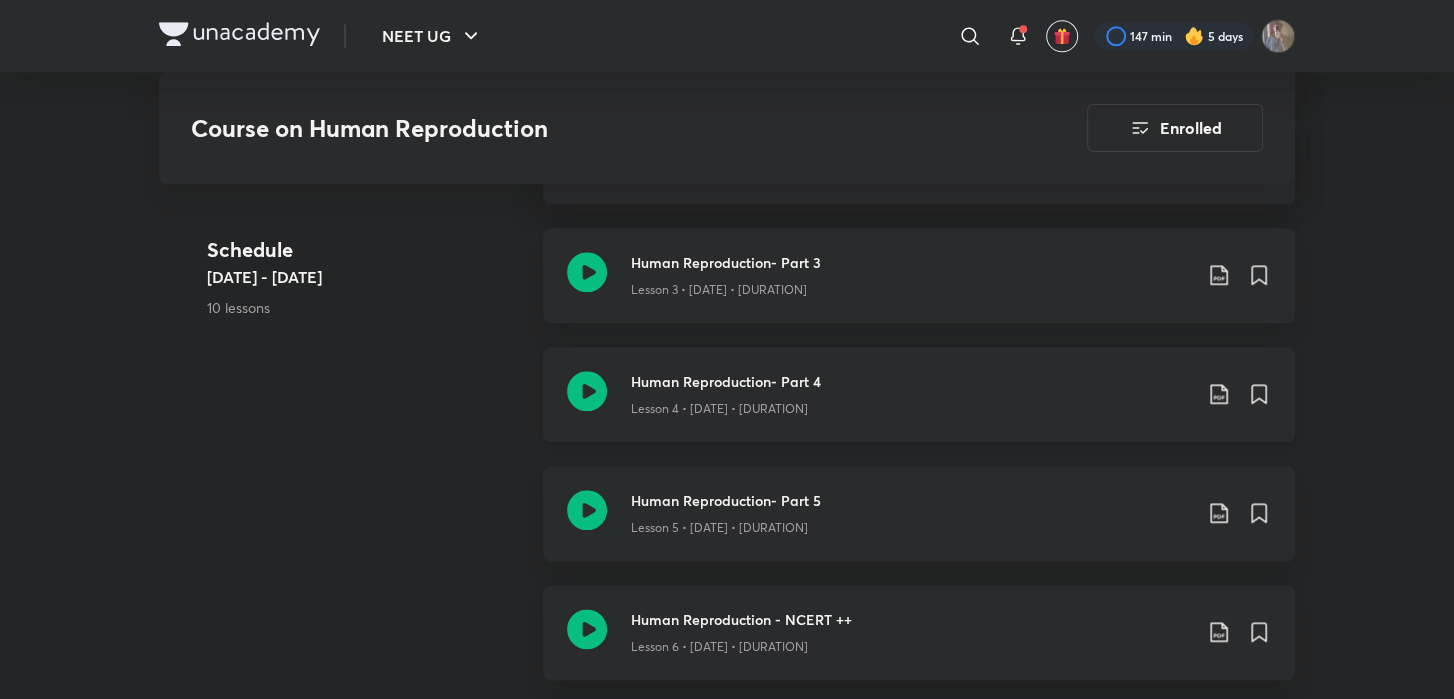 click 